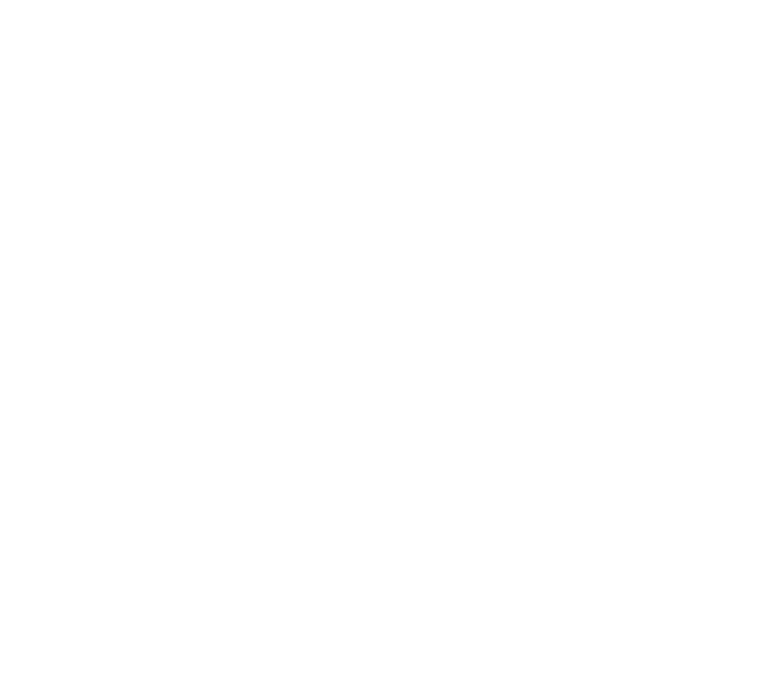 scroll, scrollTop: 0, scrollLeft: 0, axis: both 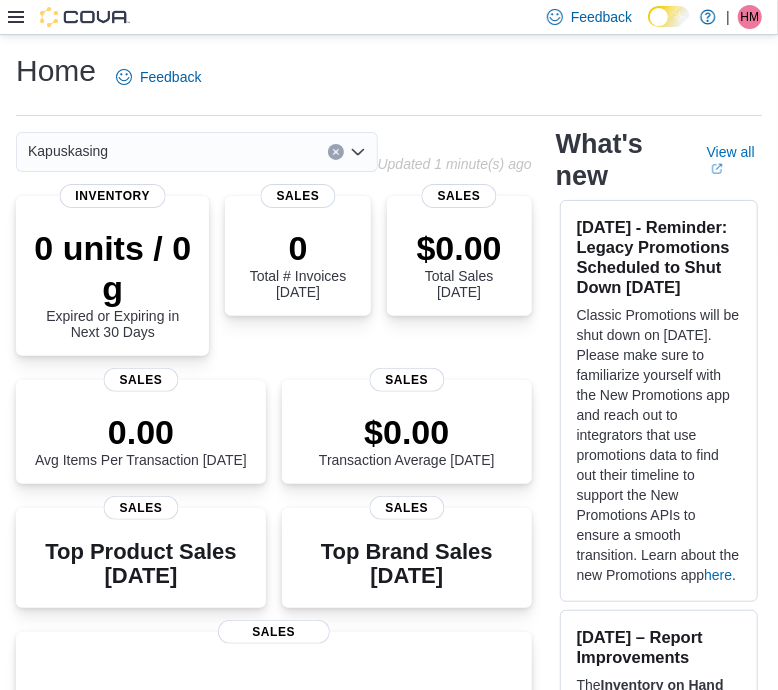 click 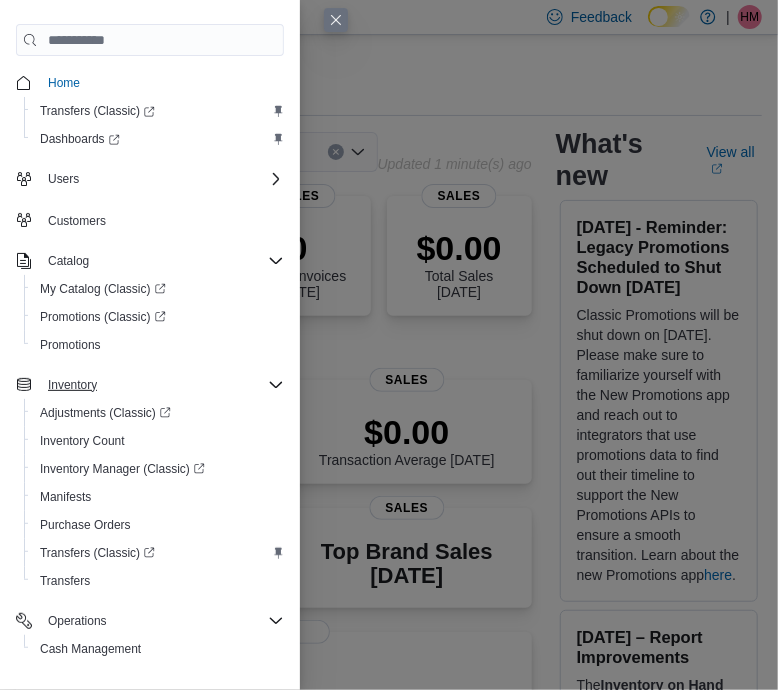 scroll, scrollTop: 132, scrollLeft: 0, axis: vertical 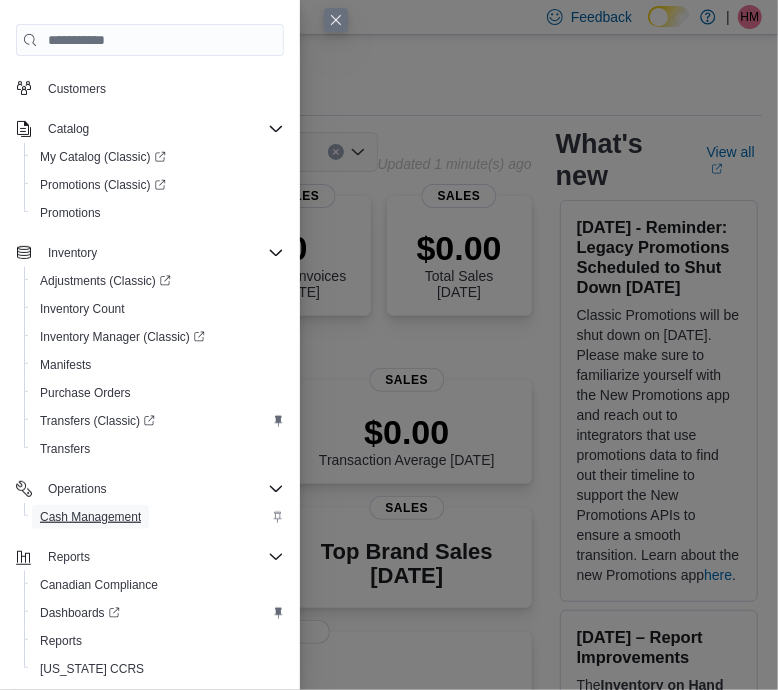 click on "Cash Management" at bounding box center [90, 517] 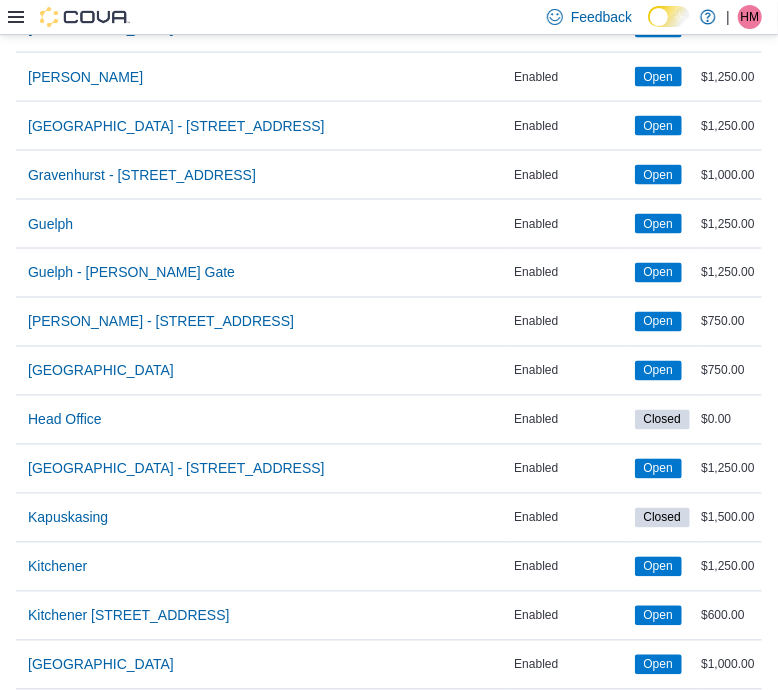 scroll, scrollTop: 919, scrollLeft: 0, axis: vertical 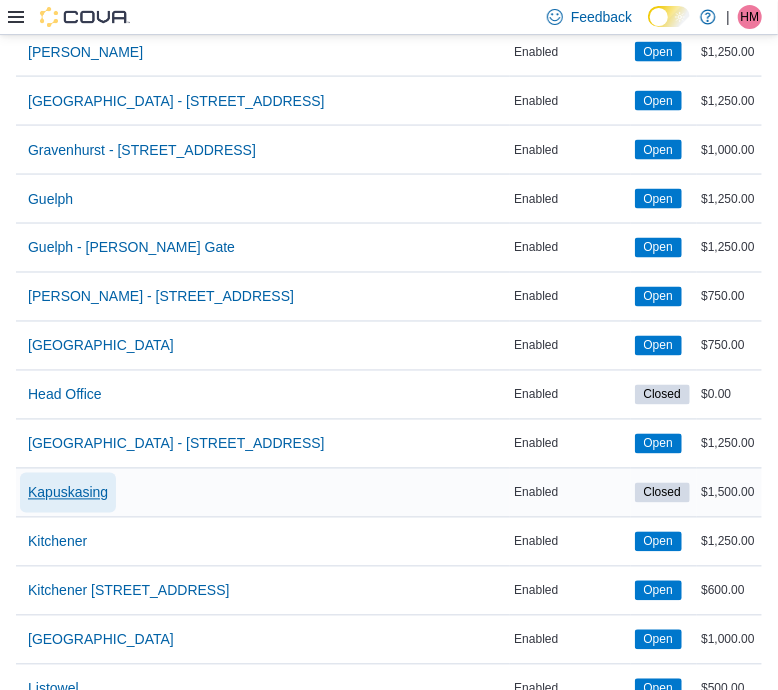 click on "Kapuskasing" at bounding box center [68, 493] 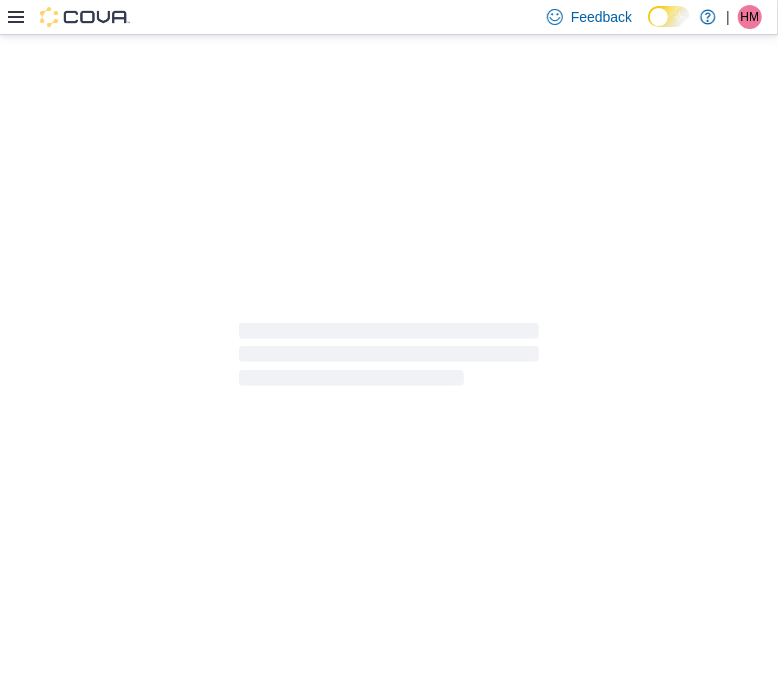 scroll, scrollTop: 0, scrollLeft: 0, axis: both 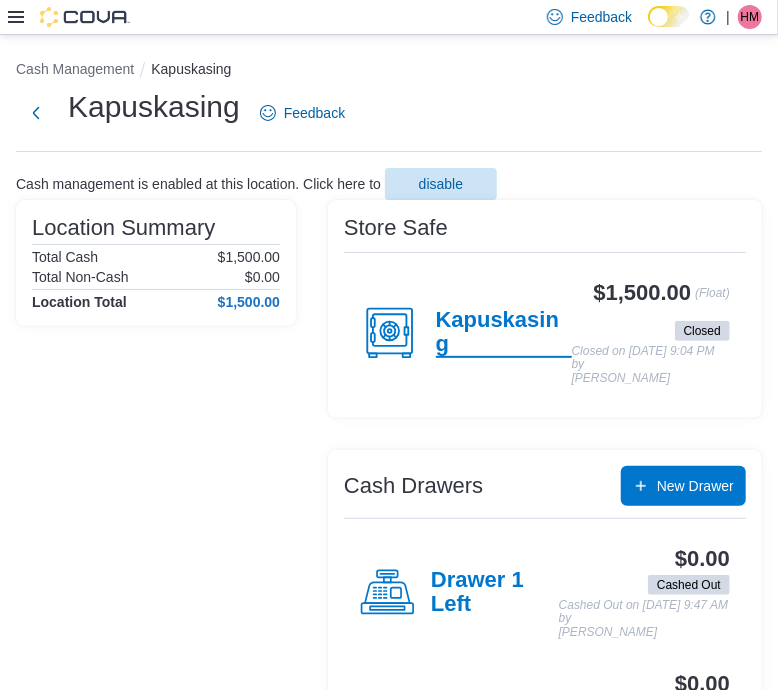 click on "Kapuskasing" at bounding box center [504, 333] 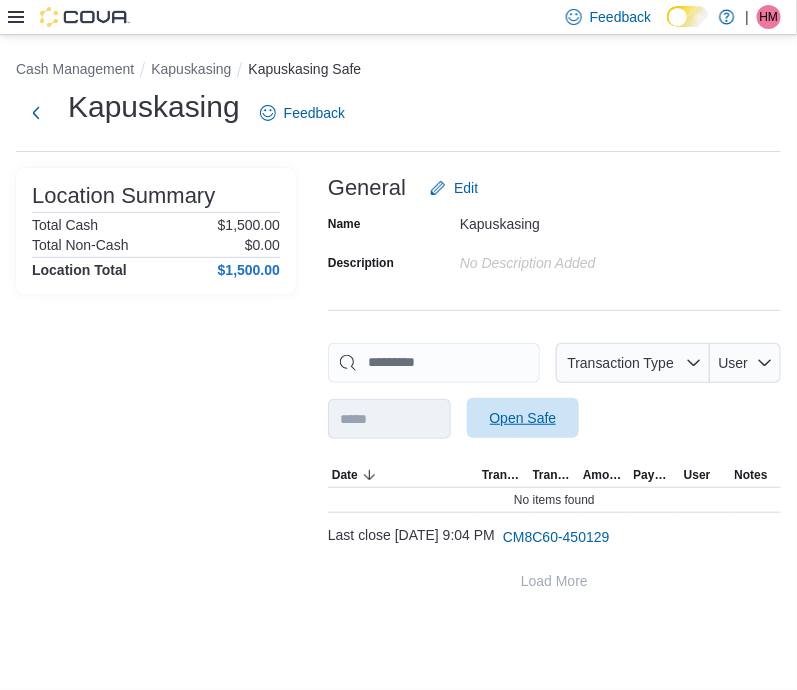 click on "Open Safe" at bounding box center (523, 418) 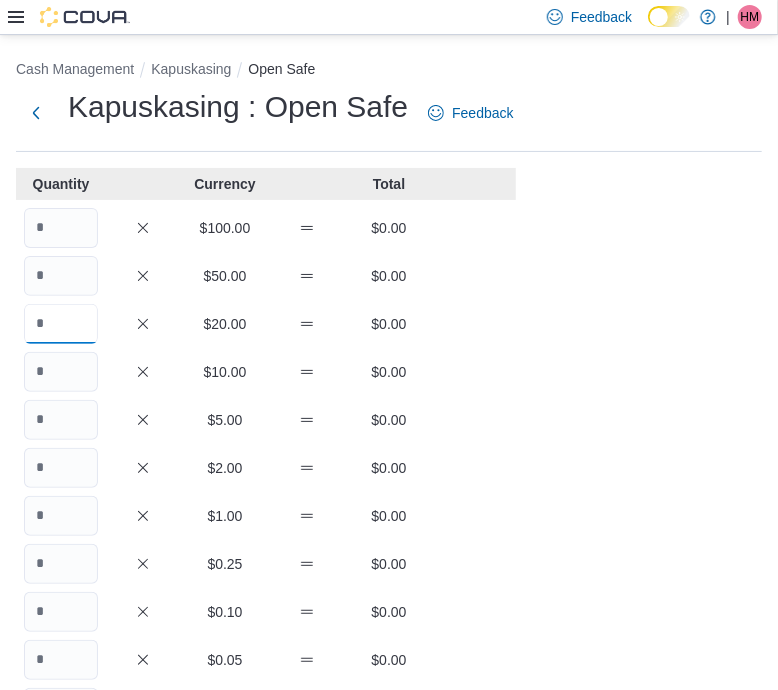 click at bounding box center [61, 324] 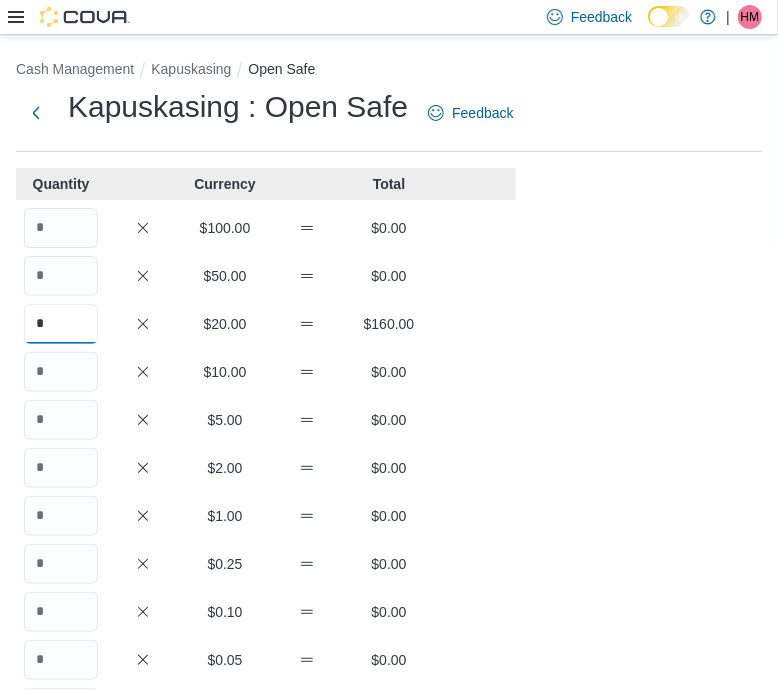 type on "*" 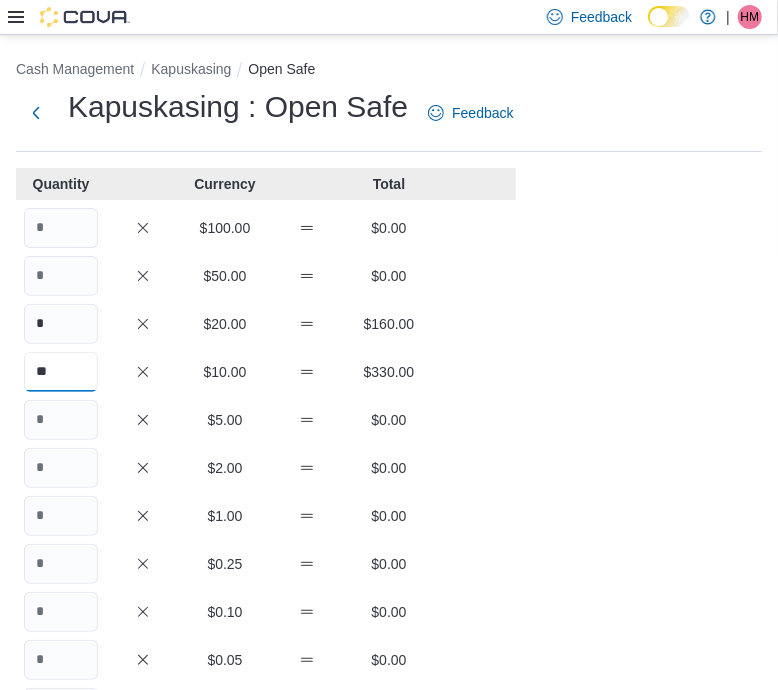 type on "**" 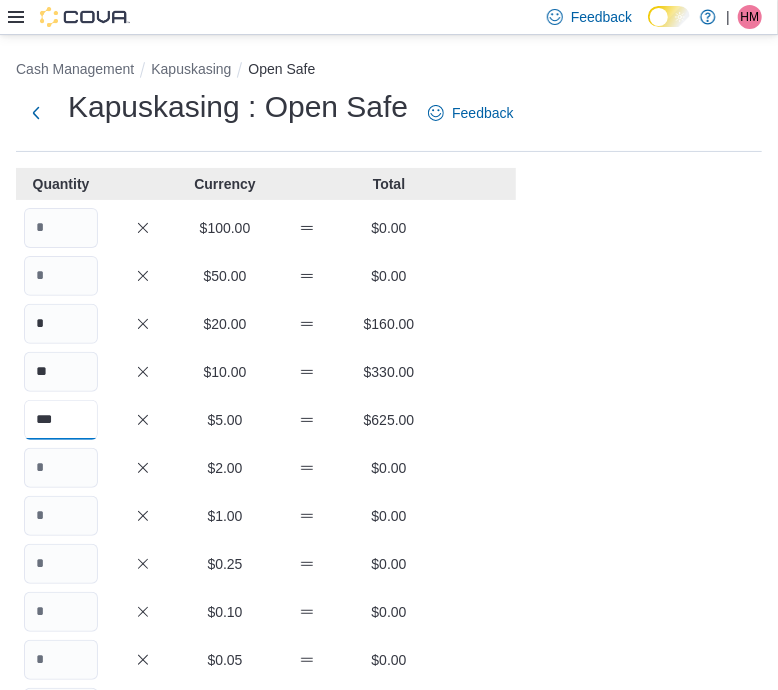 type on "***" 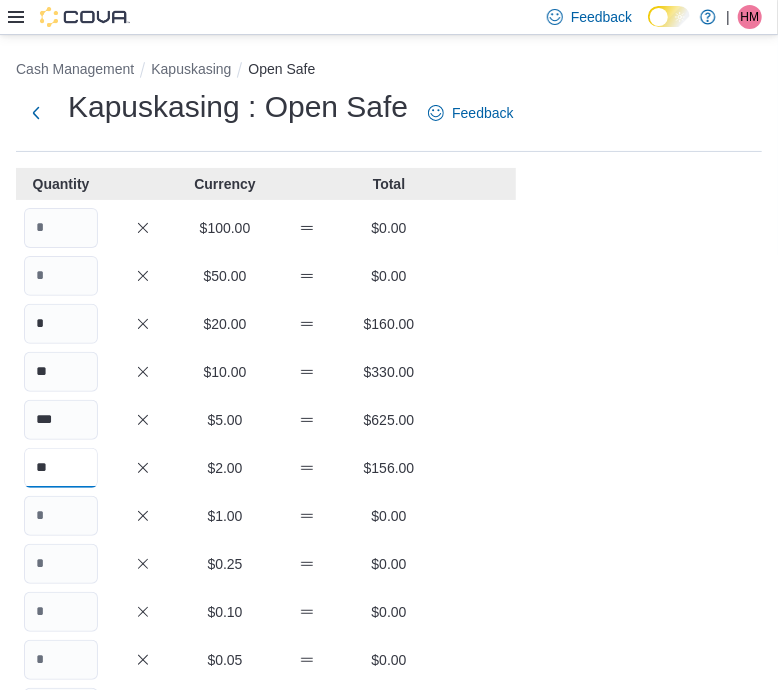 type on "**" 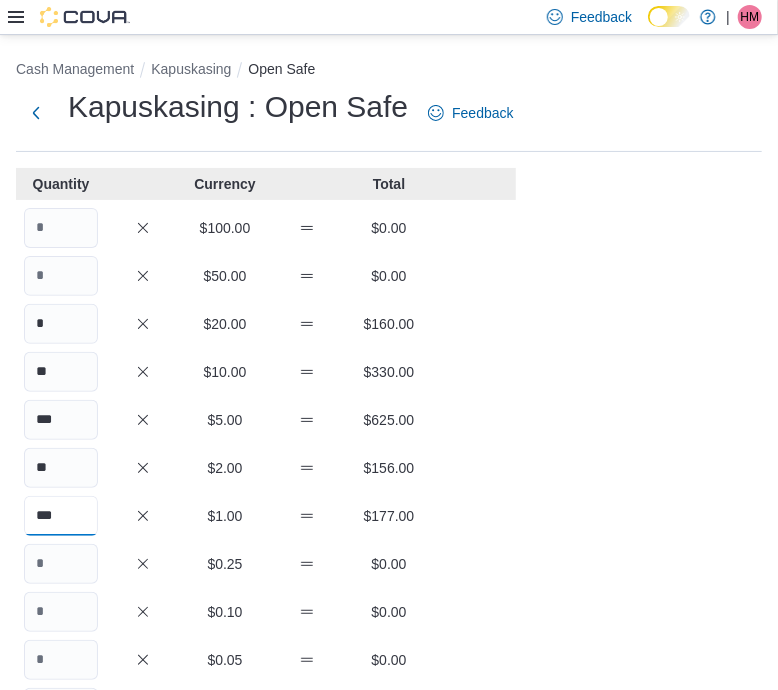 type on "***" 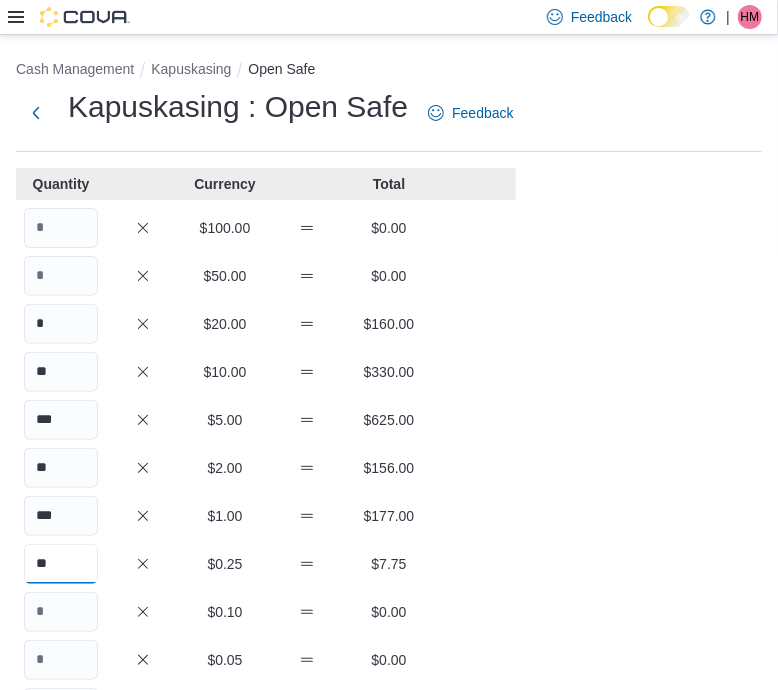 type on "**" 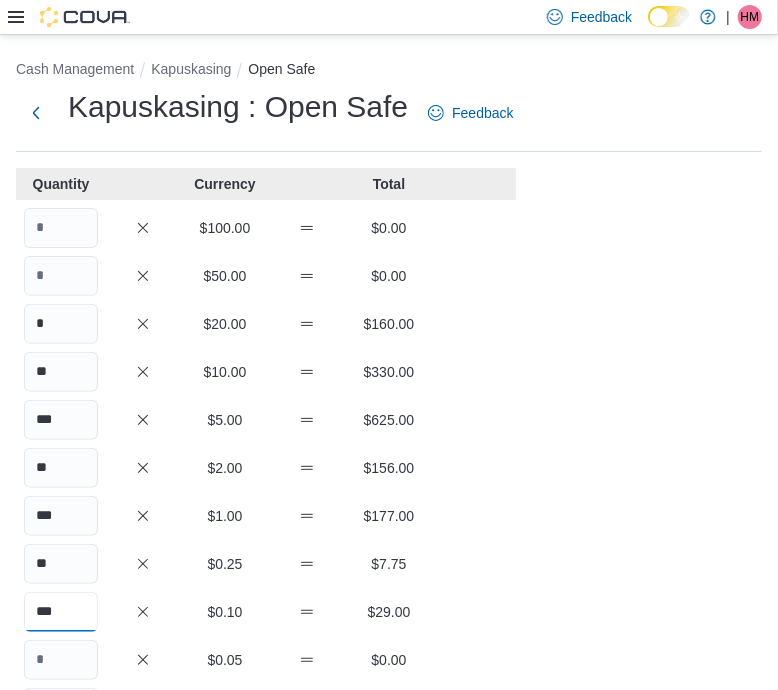 type on "***" 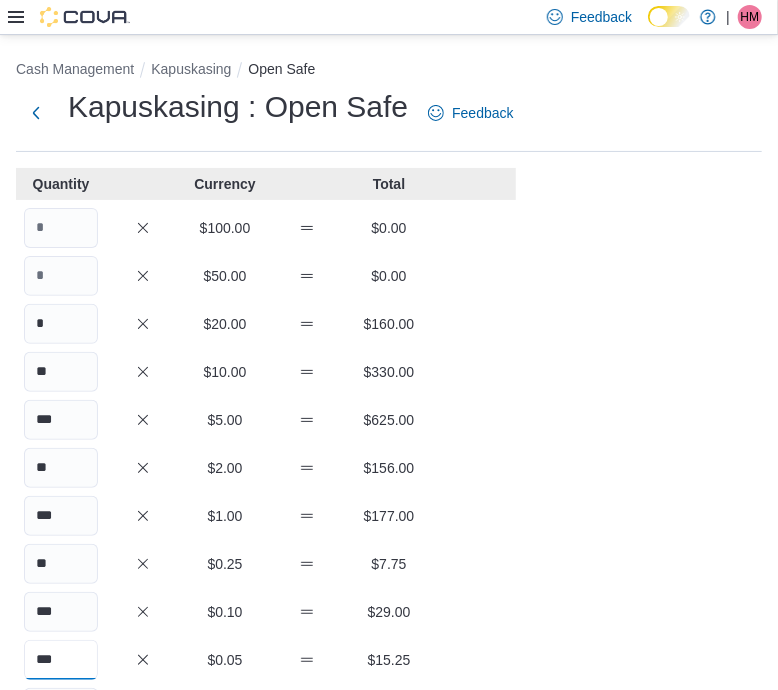type on "***" 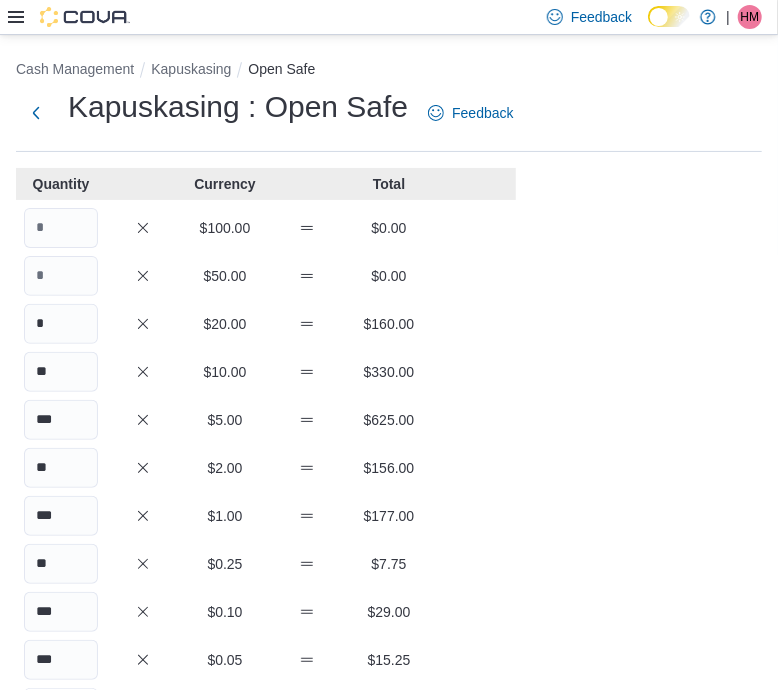 scroll, scrollTop: 37, scrollLeft: 0, axis: vertical 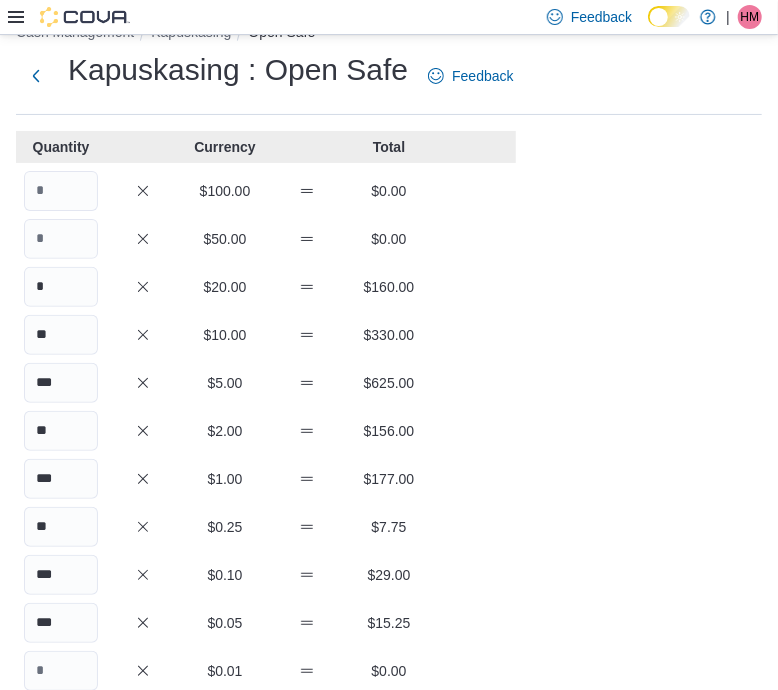 click on "** $10.00 $330.00" at bounding box center (266, 335) 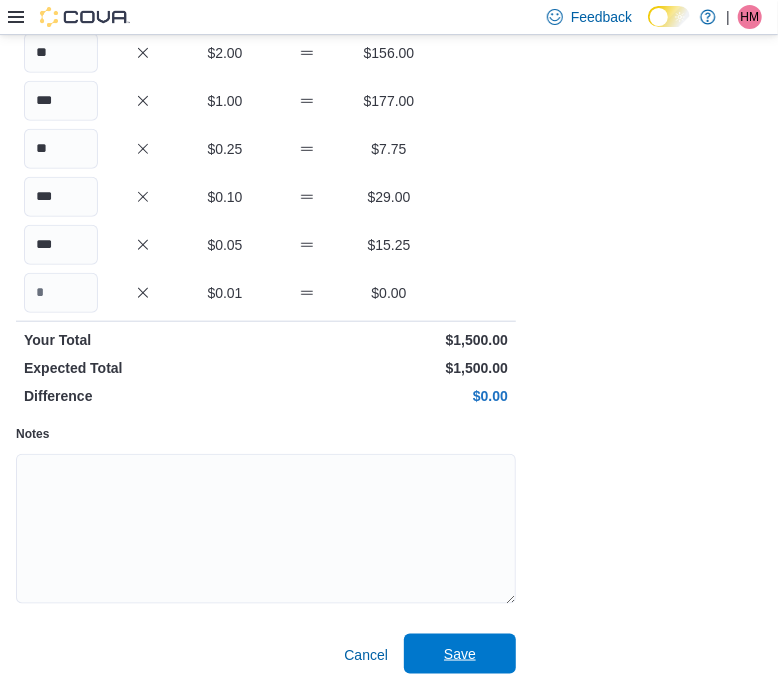 click on "Save" at bounding box center [460, 654] 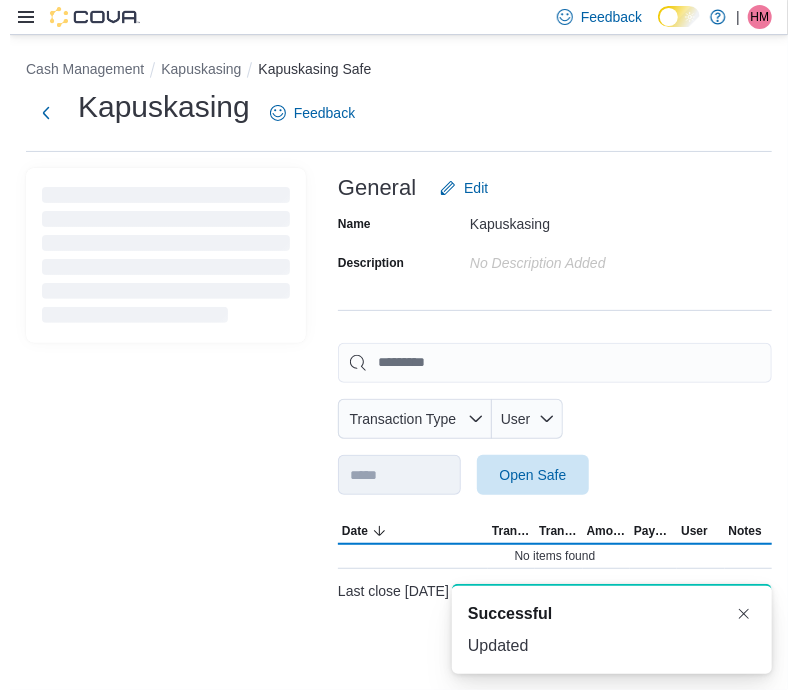 scroll, scrollTop: 0, scrollLeft: 0, axis: both 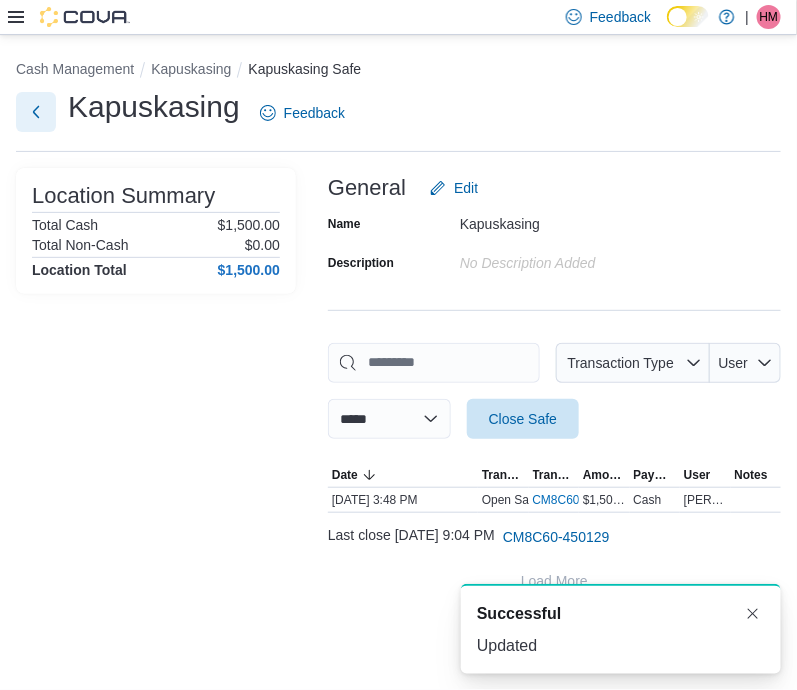 click at bounding box center [36, 112] 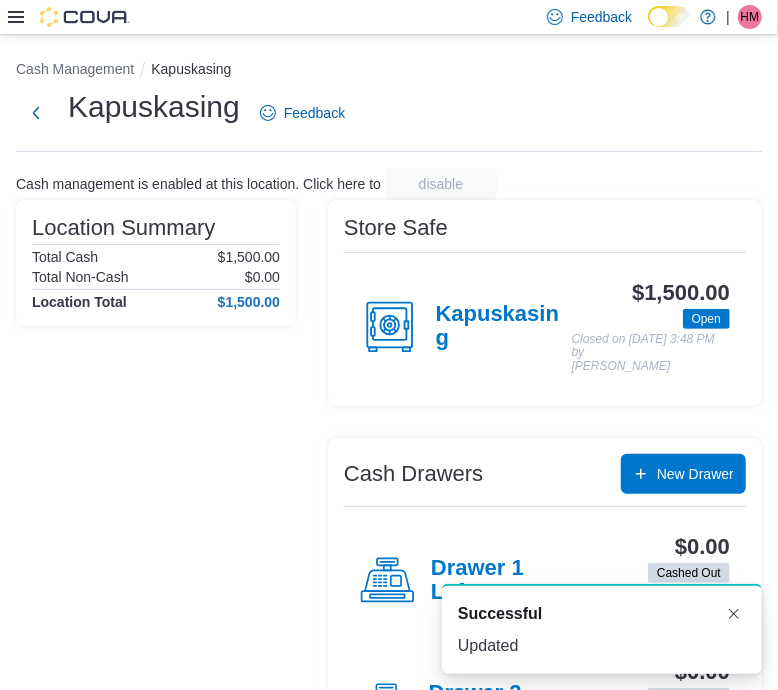 scroll, scrollTop: 109, scrollLeft: 0, axis: vertical 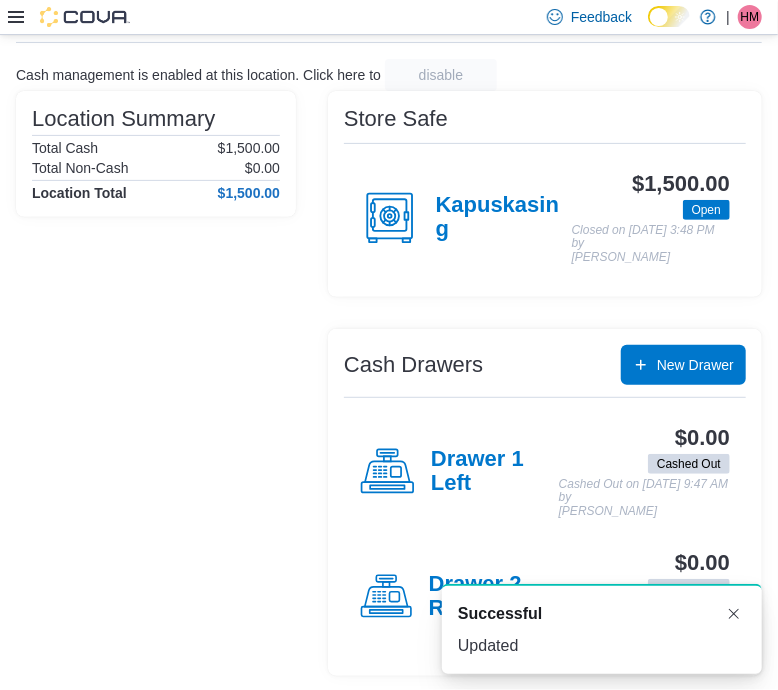 click 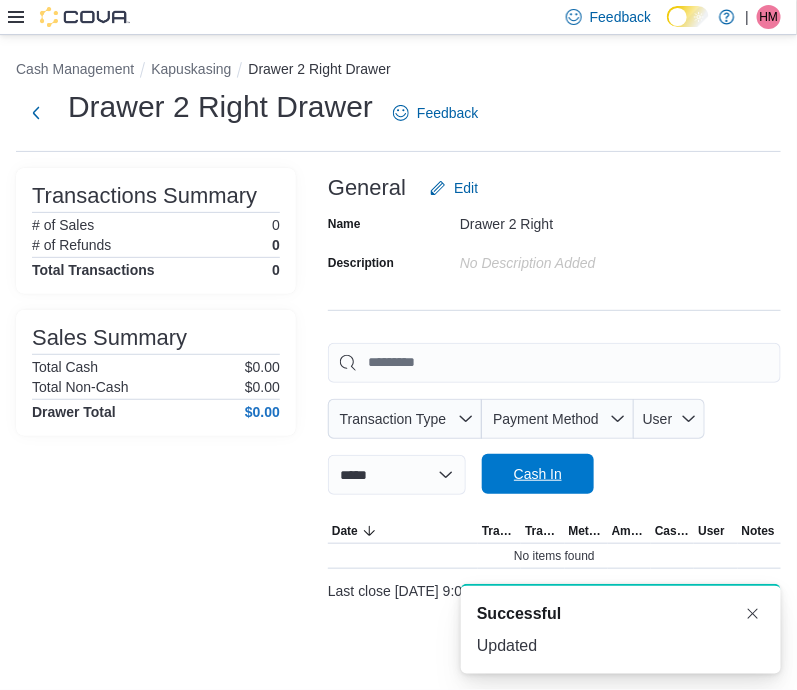 click on "Cash In" at bounding box center [538, 474] 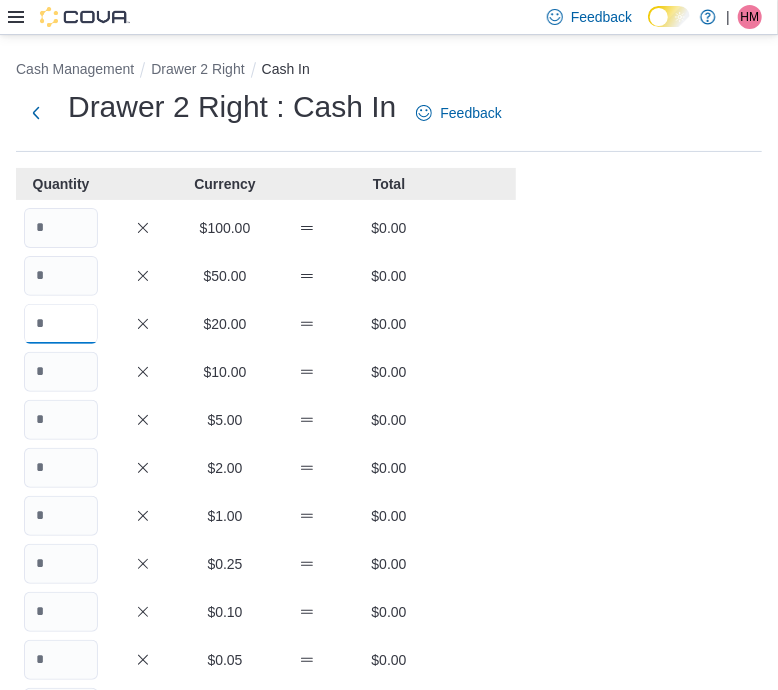 click at bounding box center (61, 324) 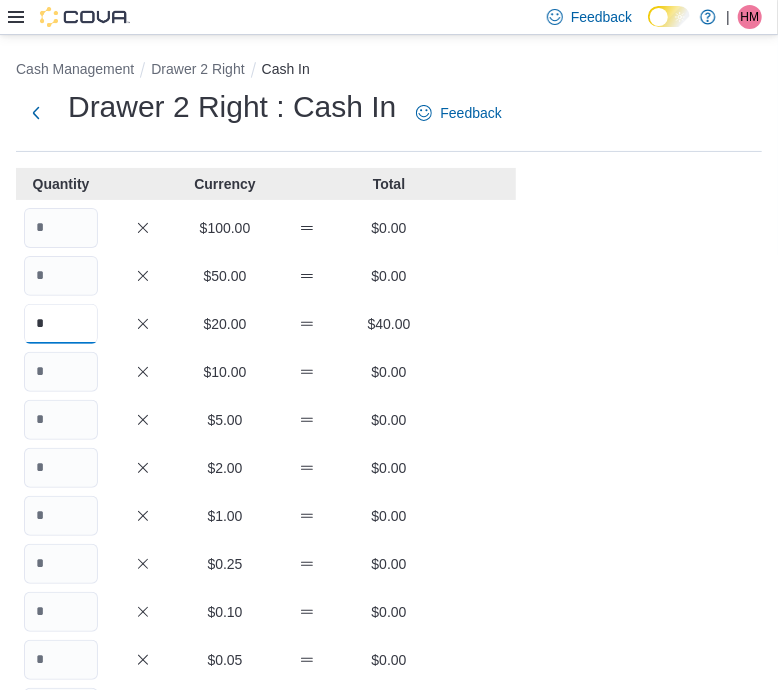 type on "*" 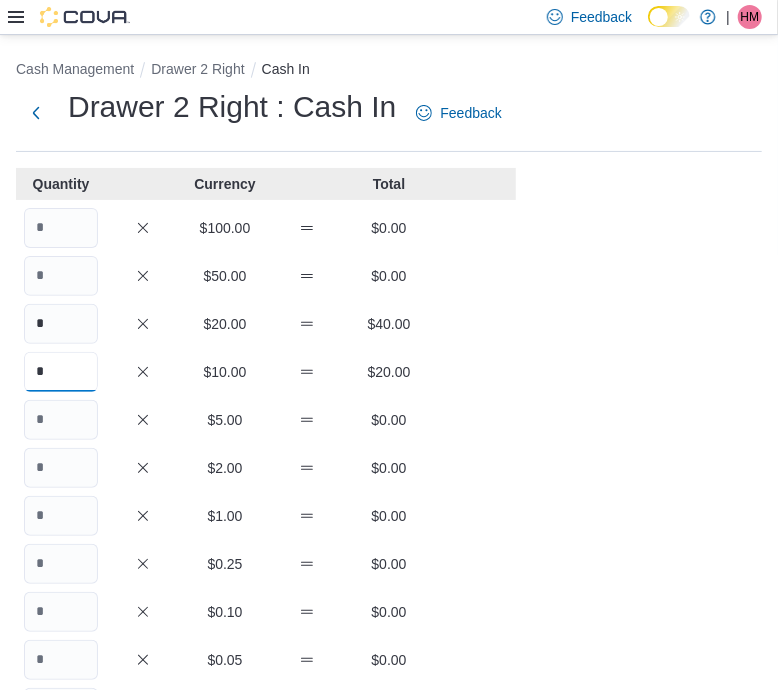 type on "*" 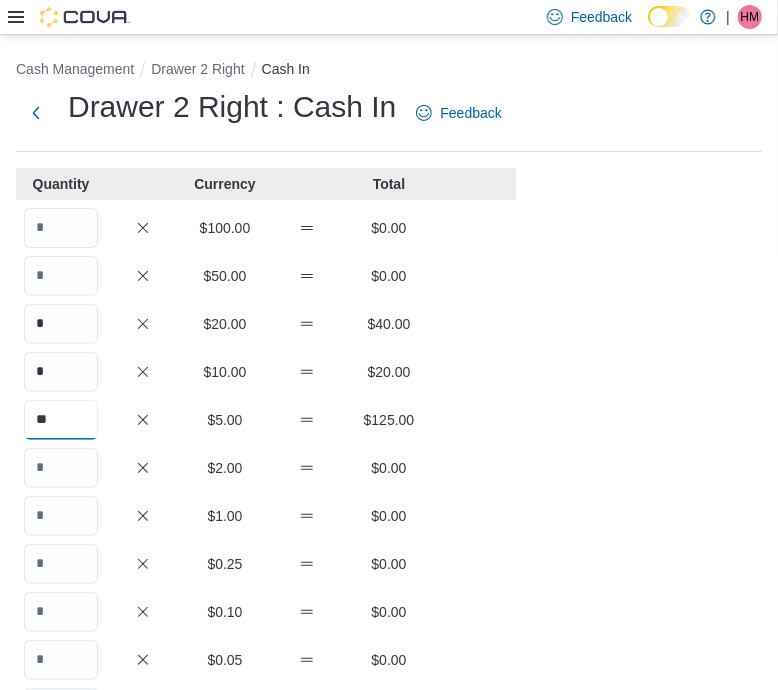 type on "**" 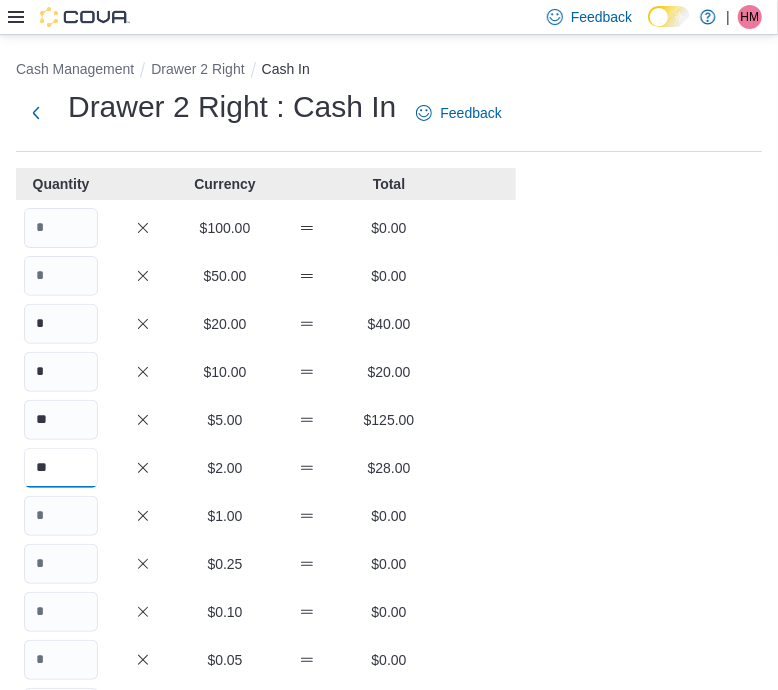 type on "**" 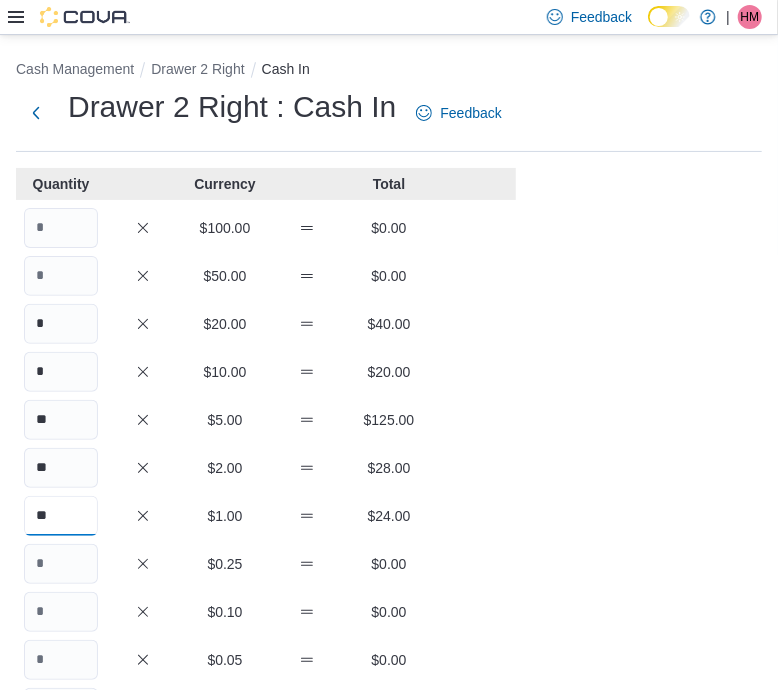 type on "**" 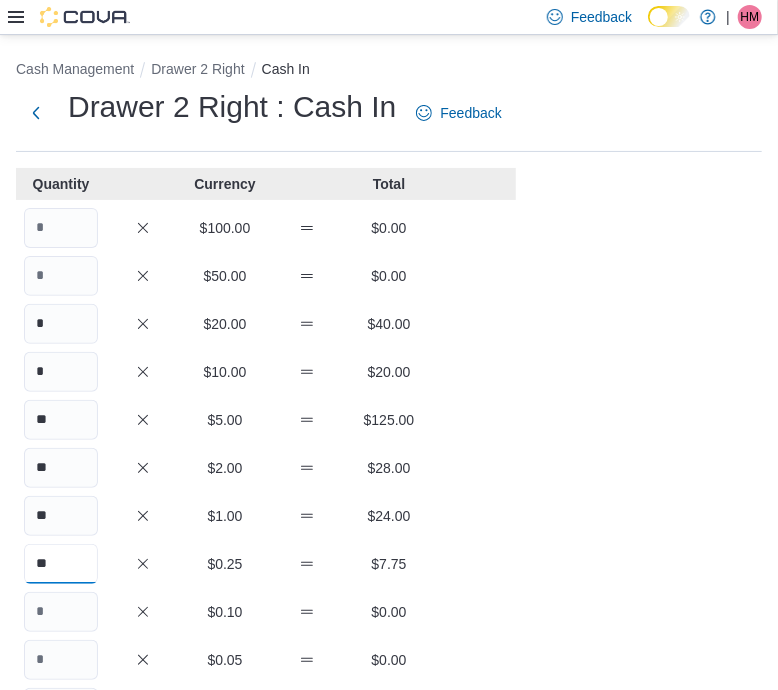 type on "**" 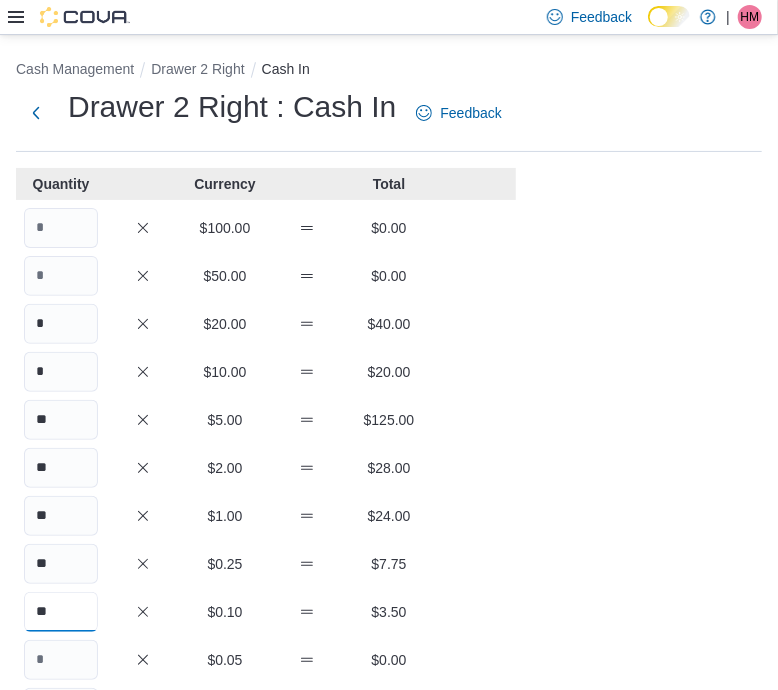 type on "**" 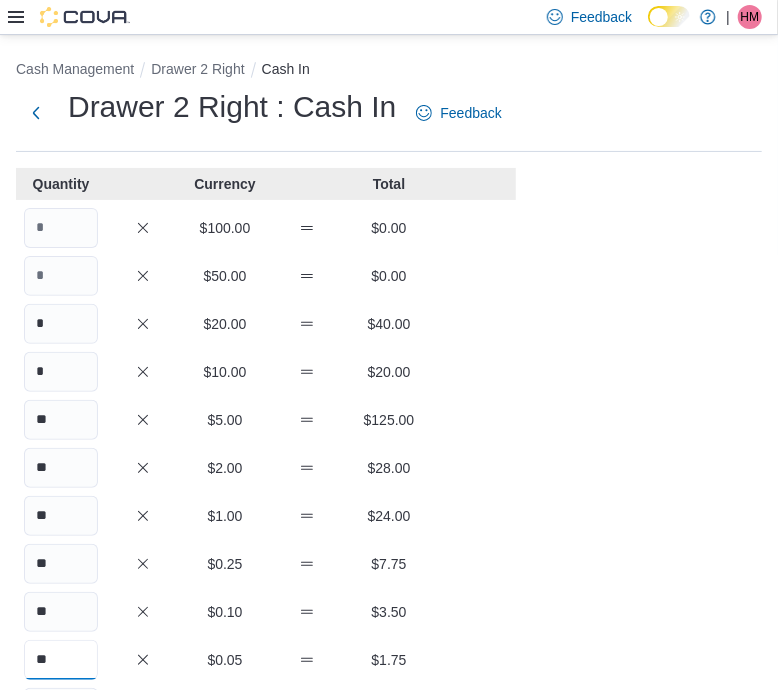 type on "**" 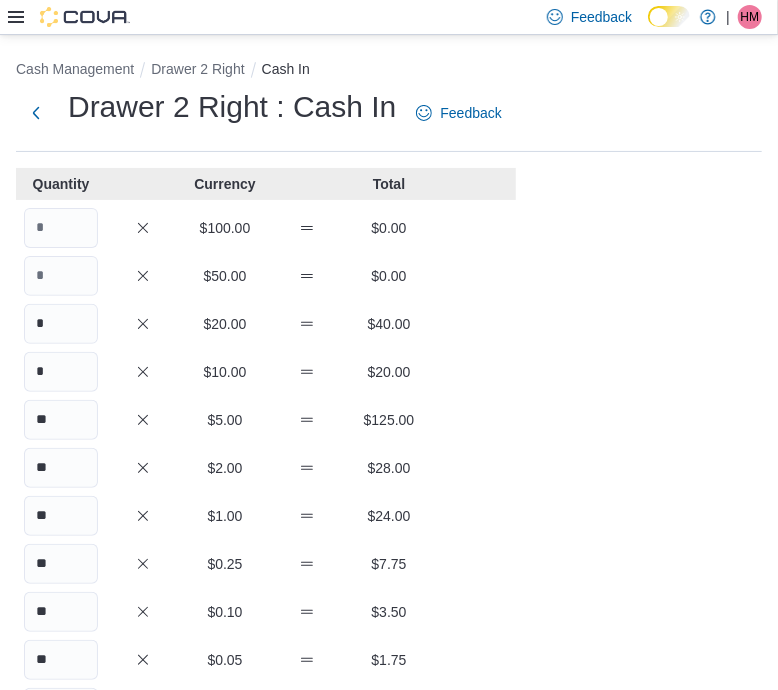 click on "* $20.00 $40.00" at bounding box center [266, 324] 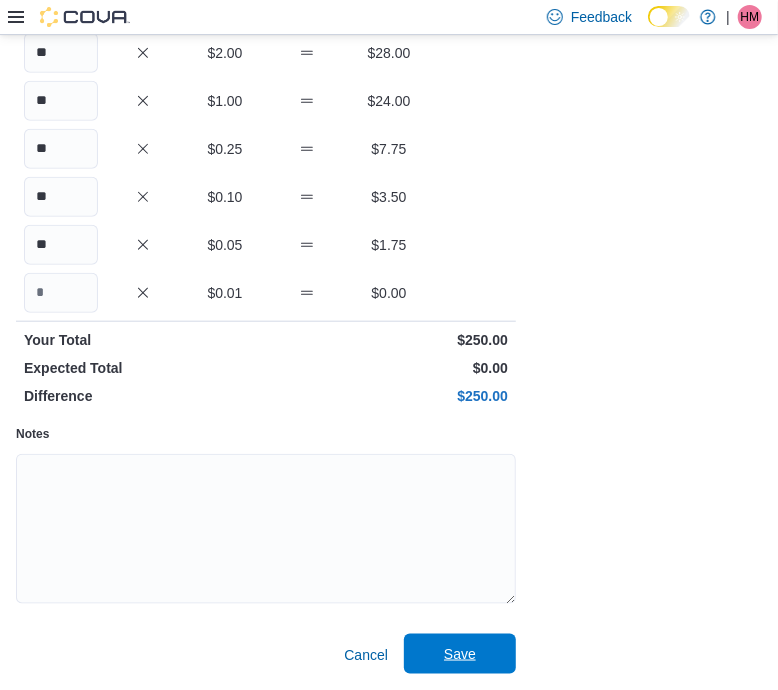 click on "Save" at bounding box center (460, 654) 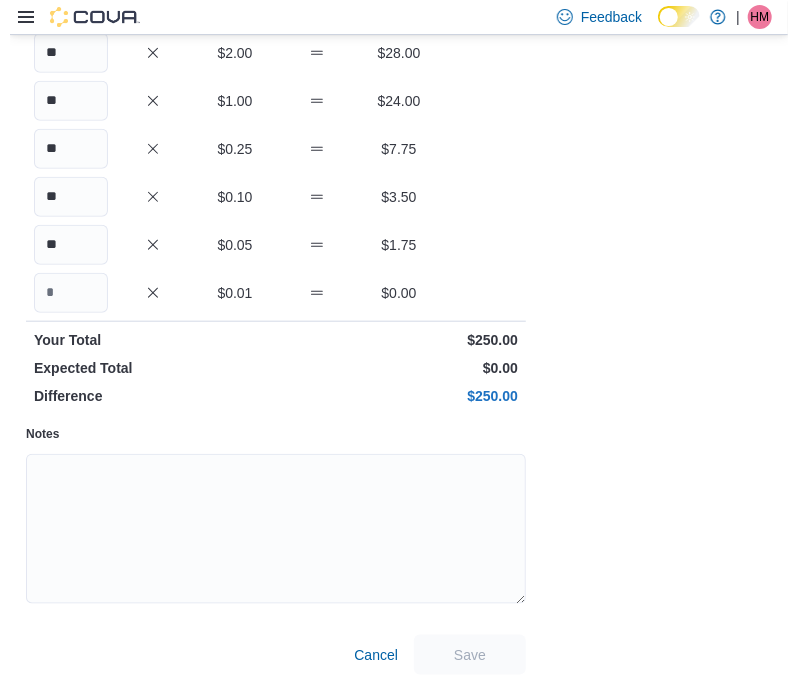 scroll, scrollTop: 0, scrollLeft: 0, axis: both 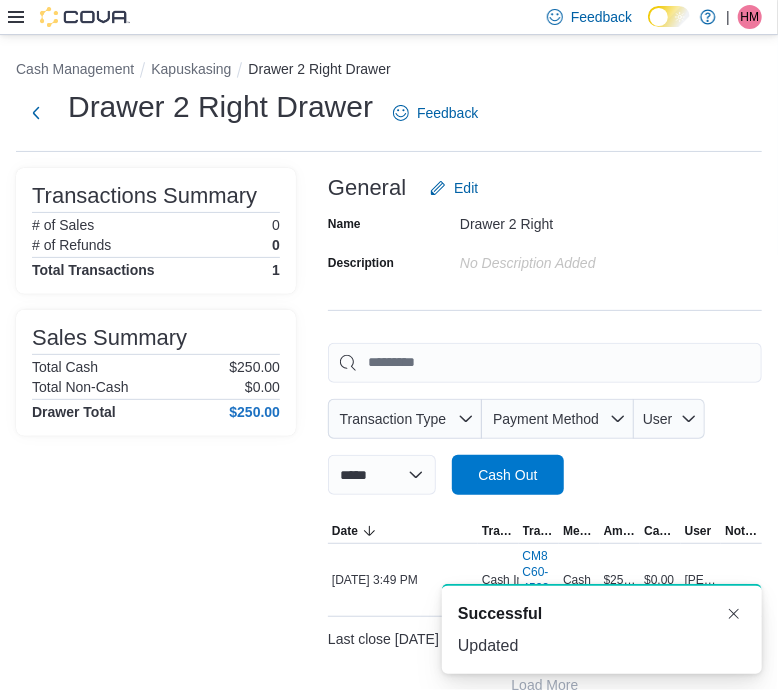 click on "Drawer 2 Right" at bounding box center [594, 220] 